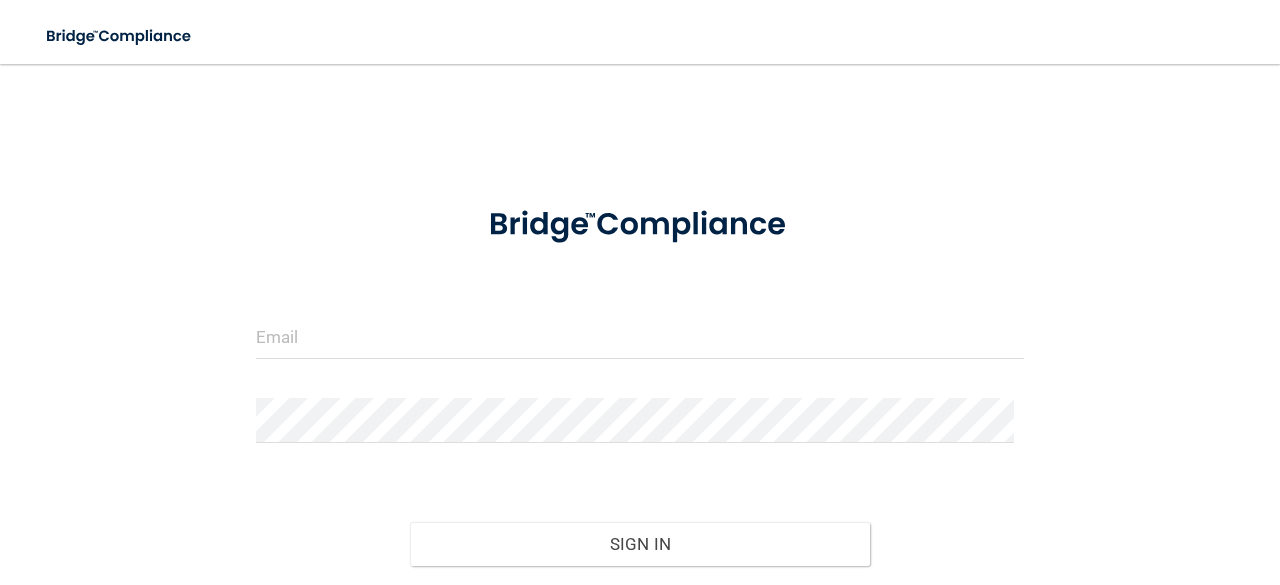 scroll, scrollTop: 0, scrollLeft: 0, axis: both 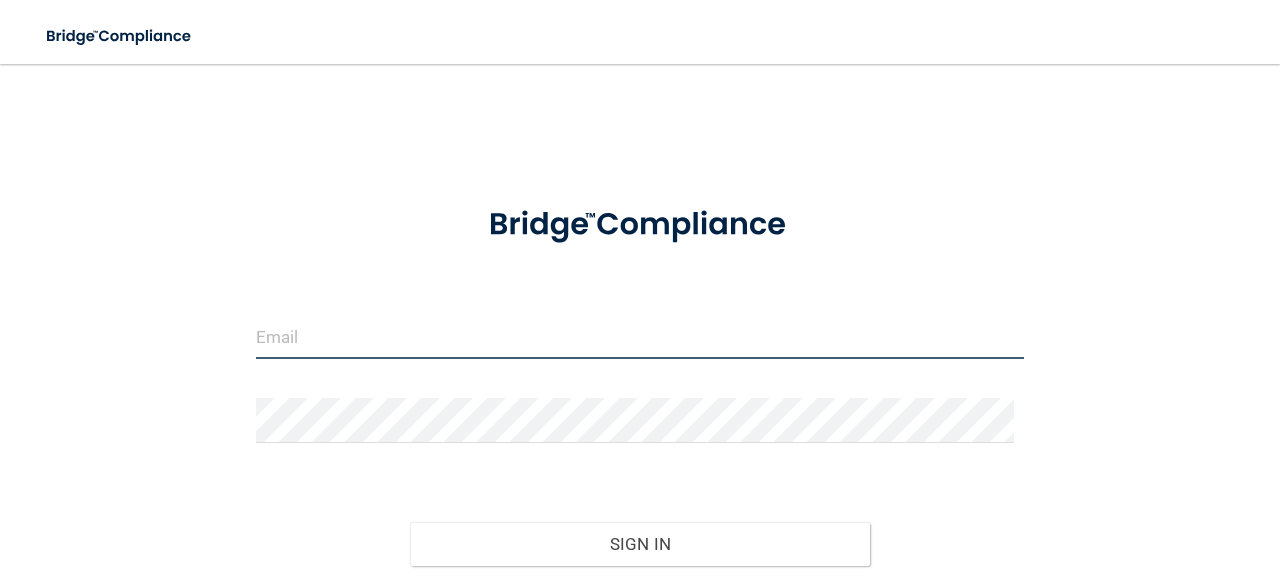 click at bounding box center (640, 336) 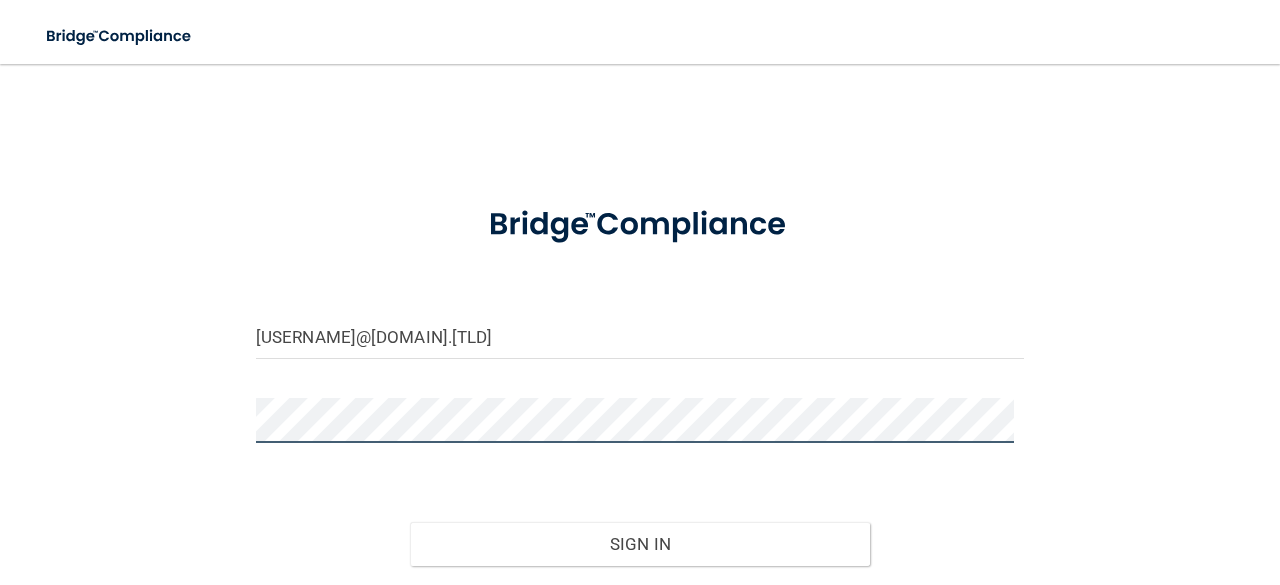 click on "Sign In" at bounding box center [640, 544] 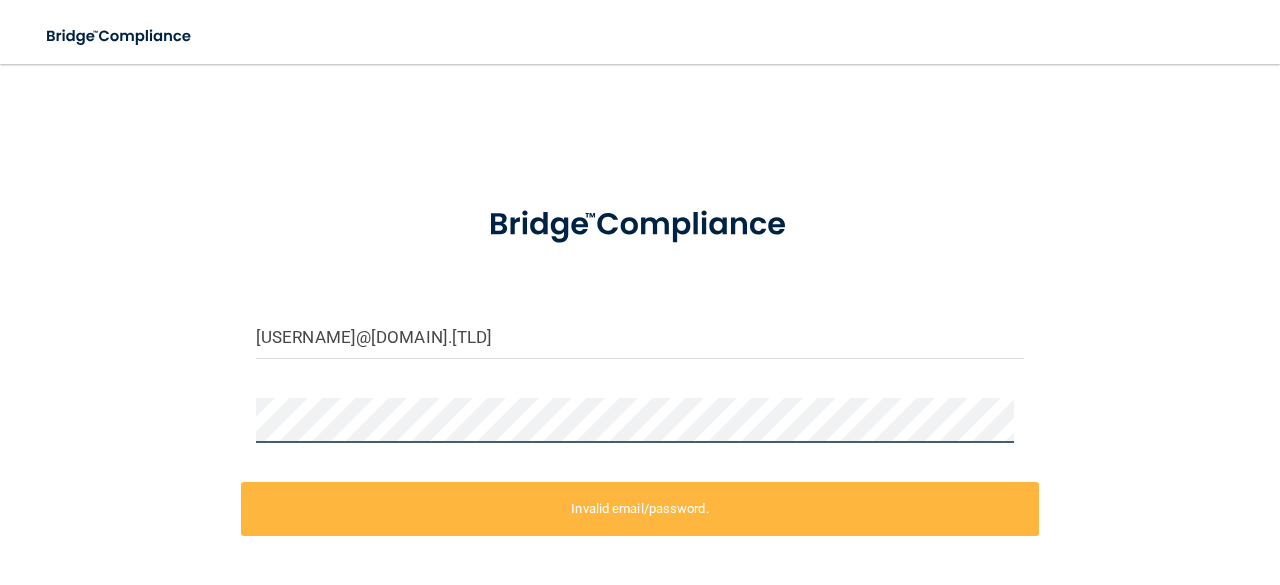 click on "lestercr@meredith.edu                                    Invalid email/password.     You don't have permission to access that page.       Sign In            Forgot Password?" at bounding box center [640, 399] 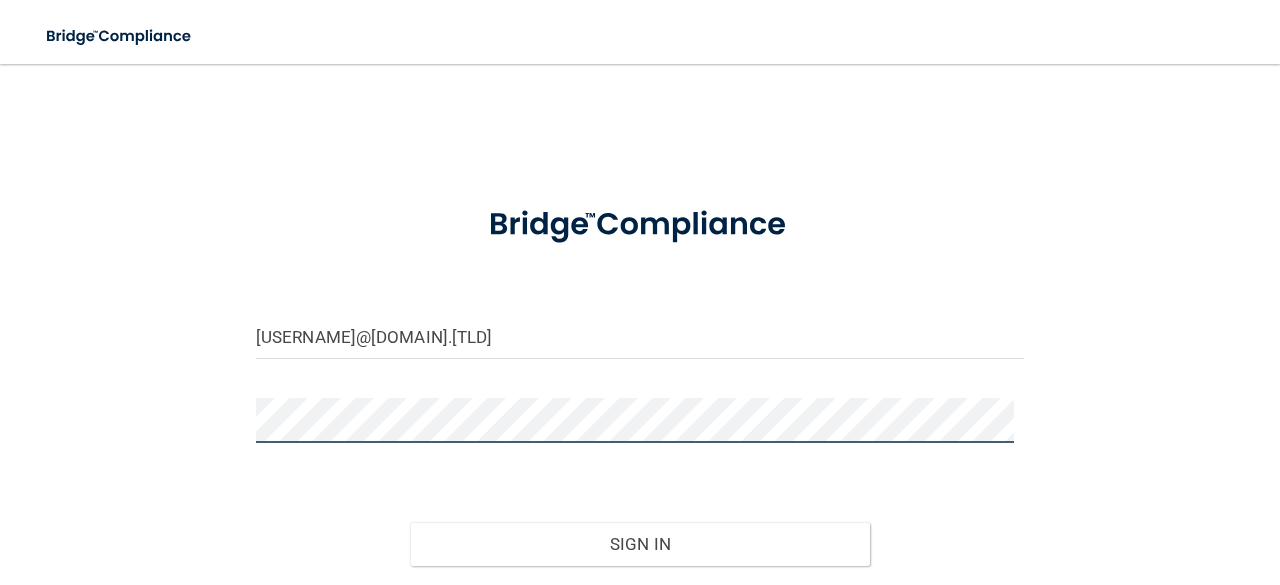 click on "Sign In" at bounding box center [640, 544] 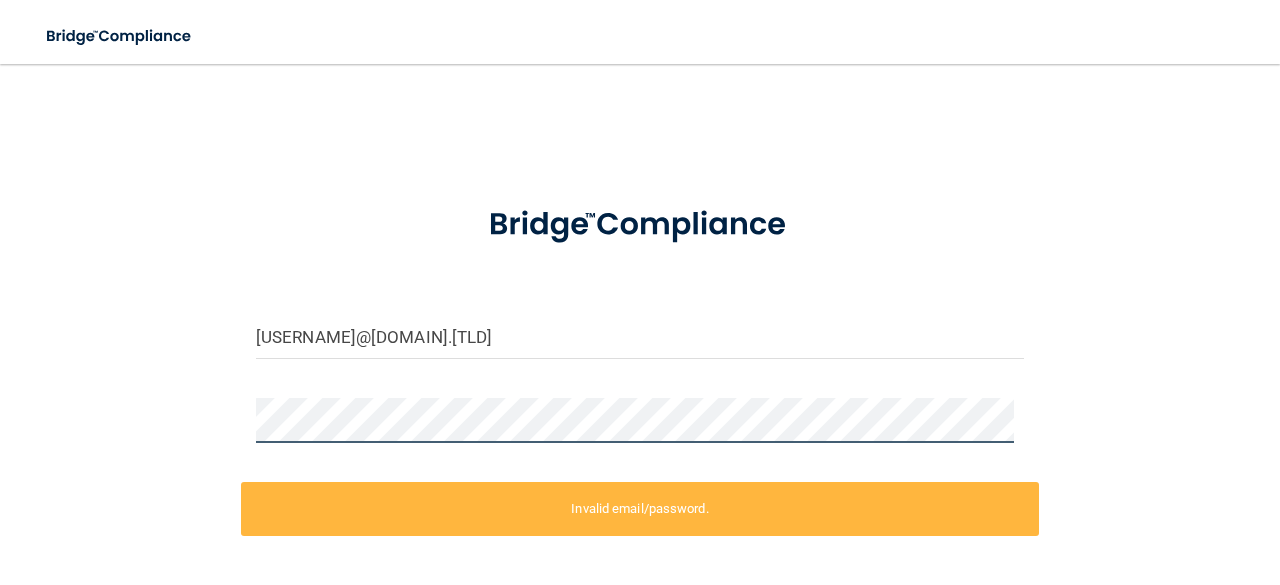 click at bounding box center (640, 428) 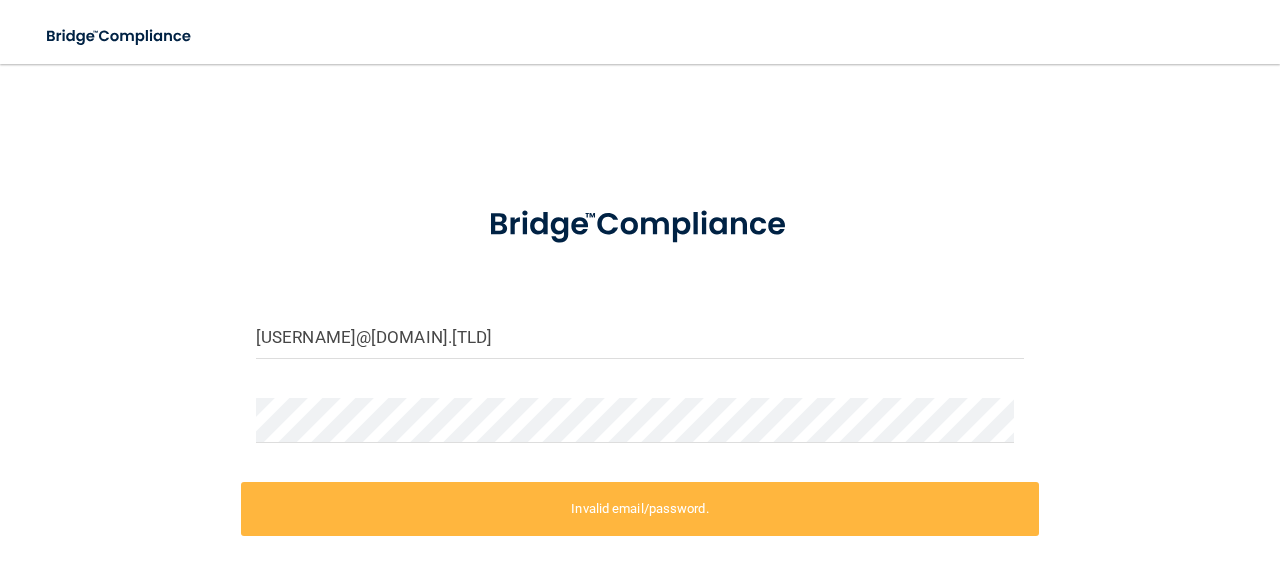 click on "Invalid email/password." at bounding box center [640, 509] 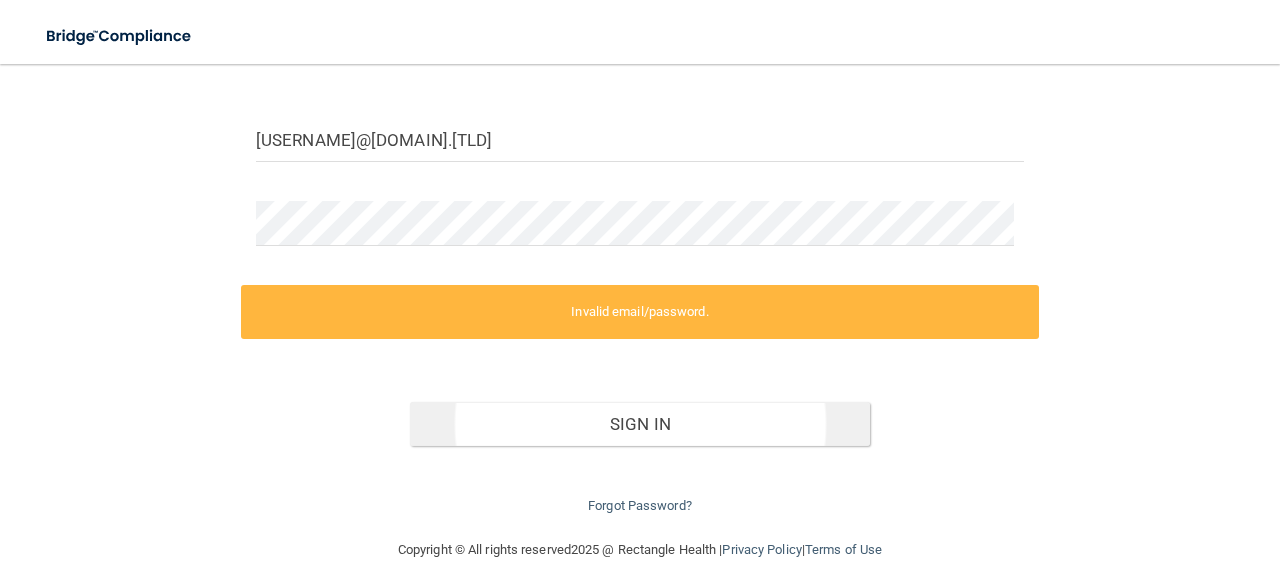 scroll, scrollTop: 208, scrollLeft: 0, axis: vertical 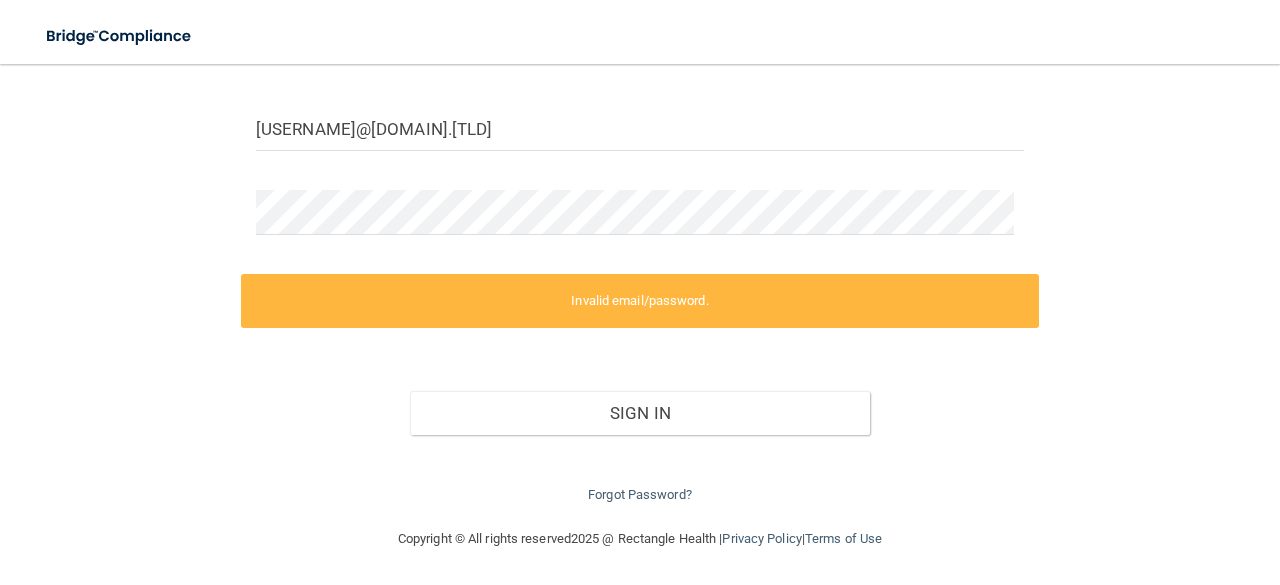 click on "Forgot Password?" at bounding box center (640, 471) 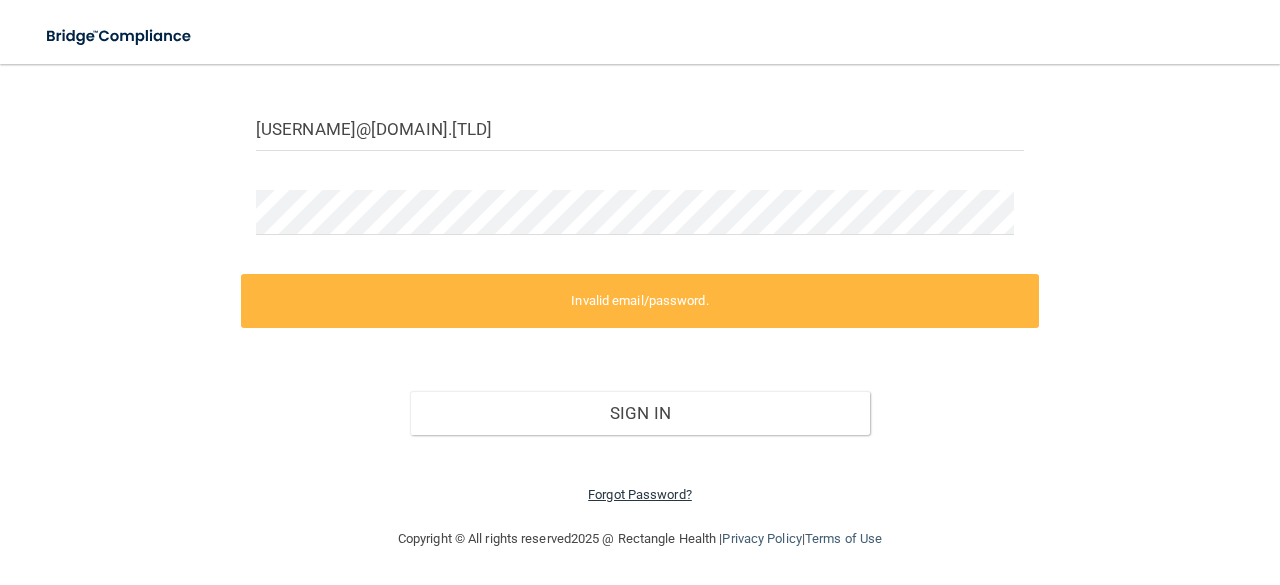 click on "Forgot Password?" at bounding box center (640, 494) 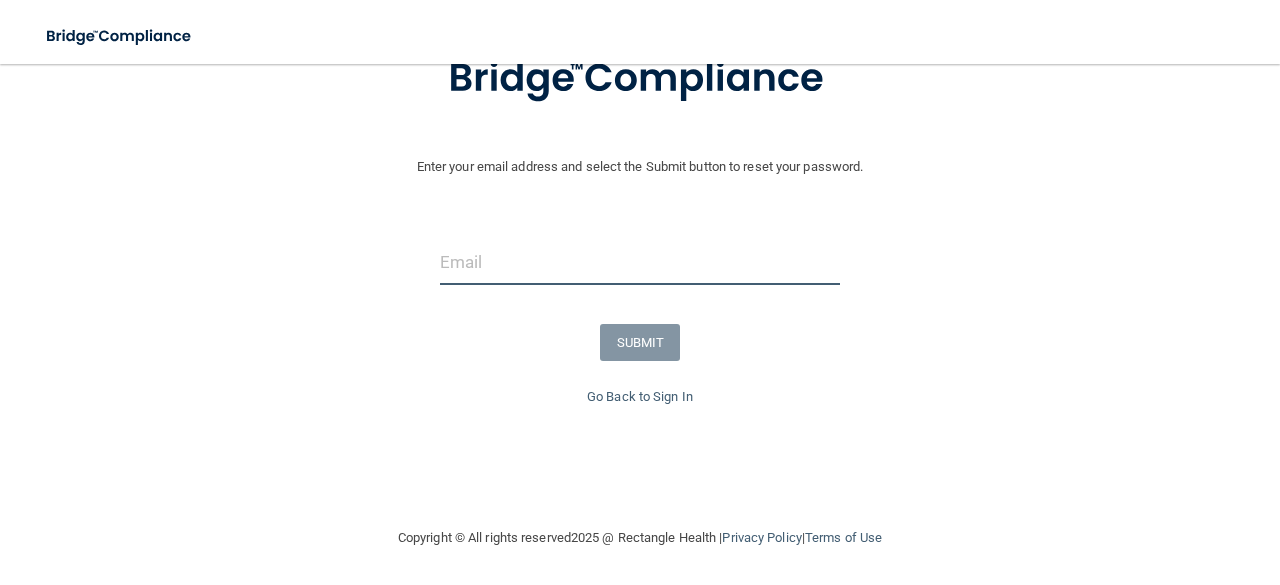 click at bounding box center (640, 262) 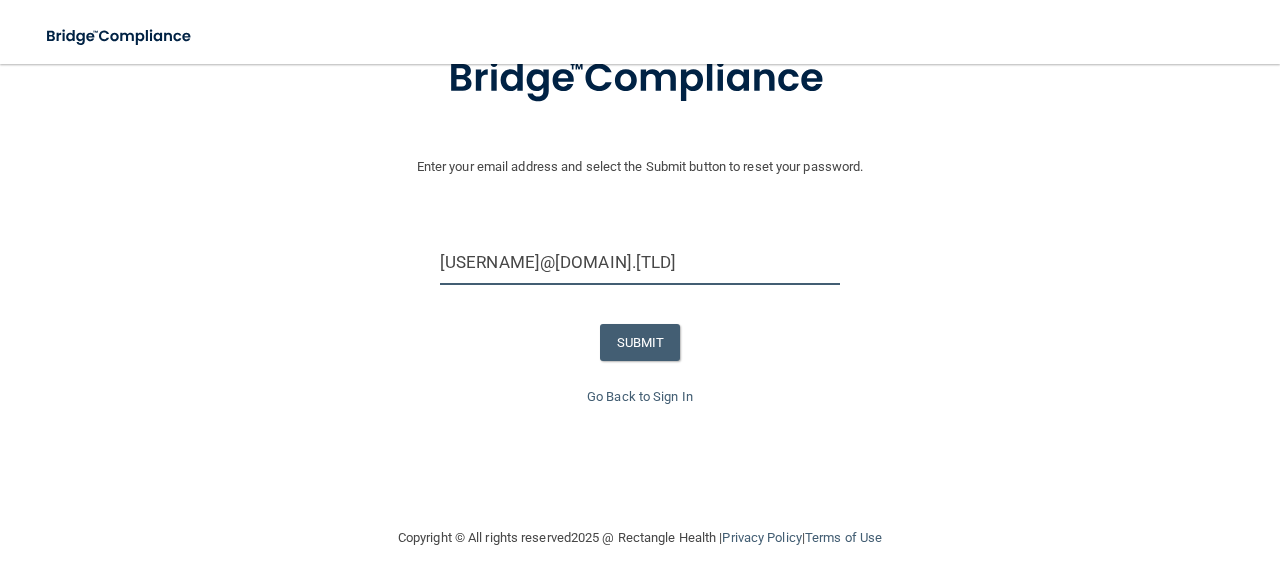 type on "lestercr@[EXAMPLE.COM]" 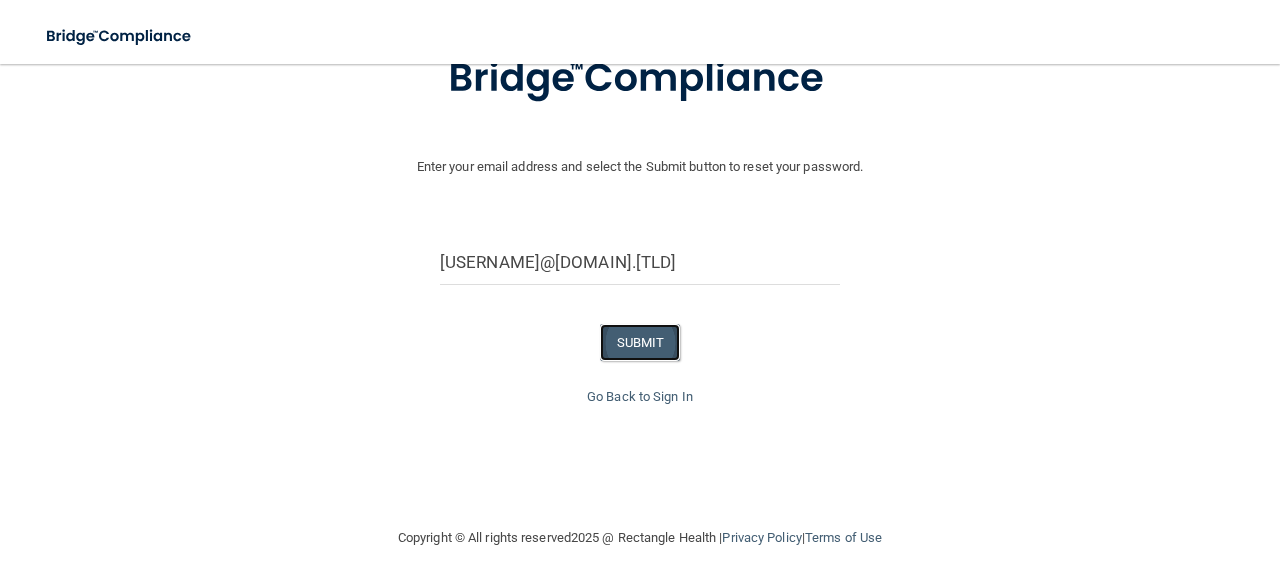 click on "SUBMIT" at bounding box center (640, 342) 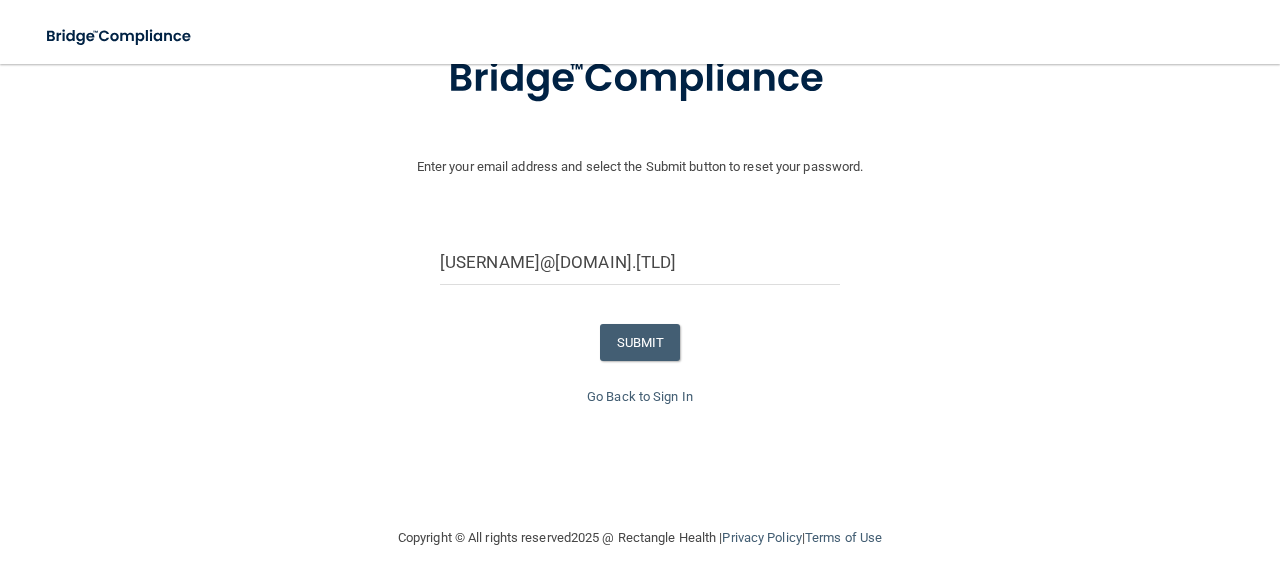 scroll, scrollTop: 18, scrollLeft: 0, axis: vertical 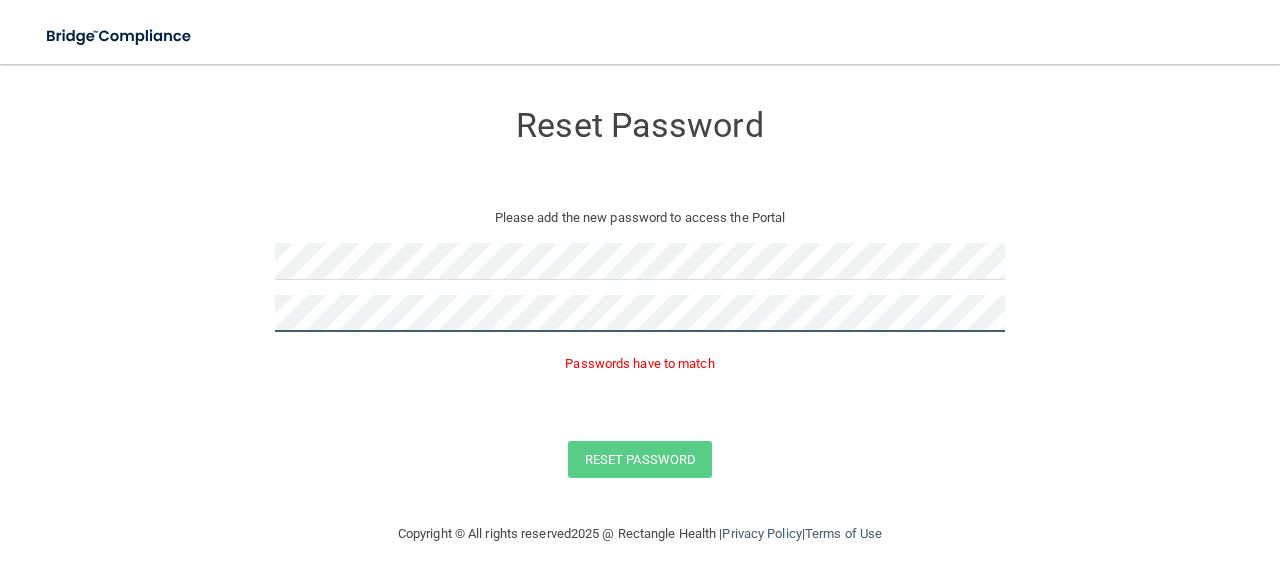 click on "Reset Password" at bounding box center [640, 459] 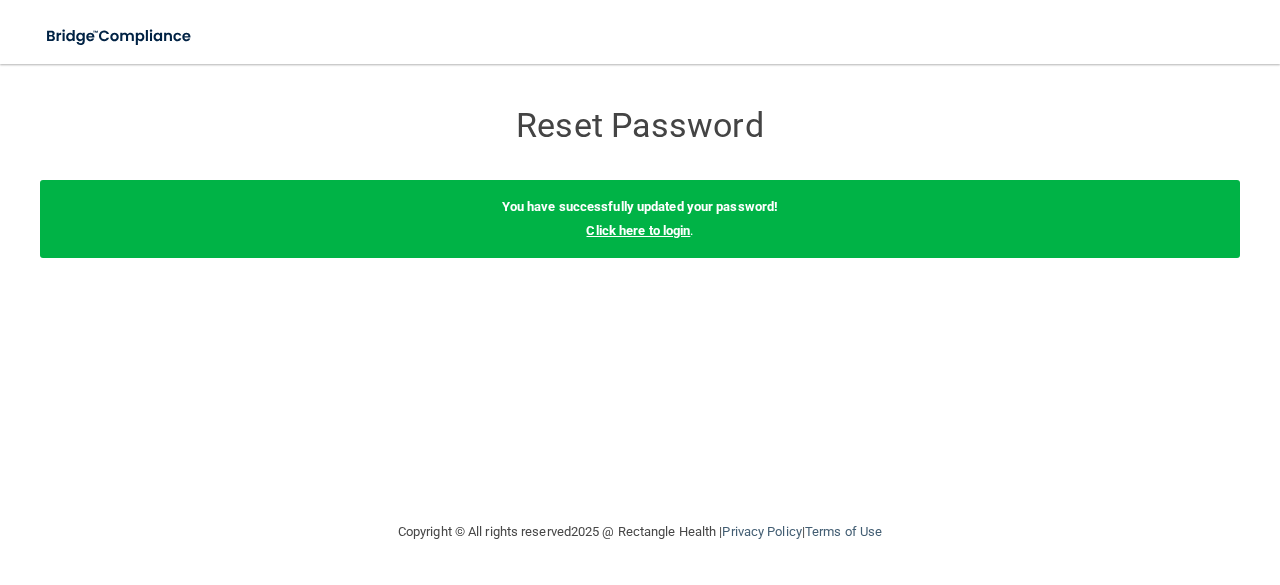 click on "Click here to login" at bounding box center (638, 230) 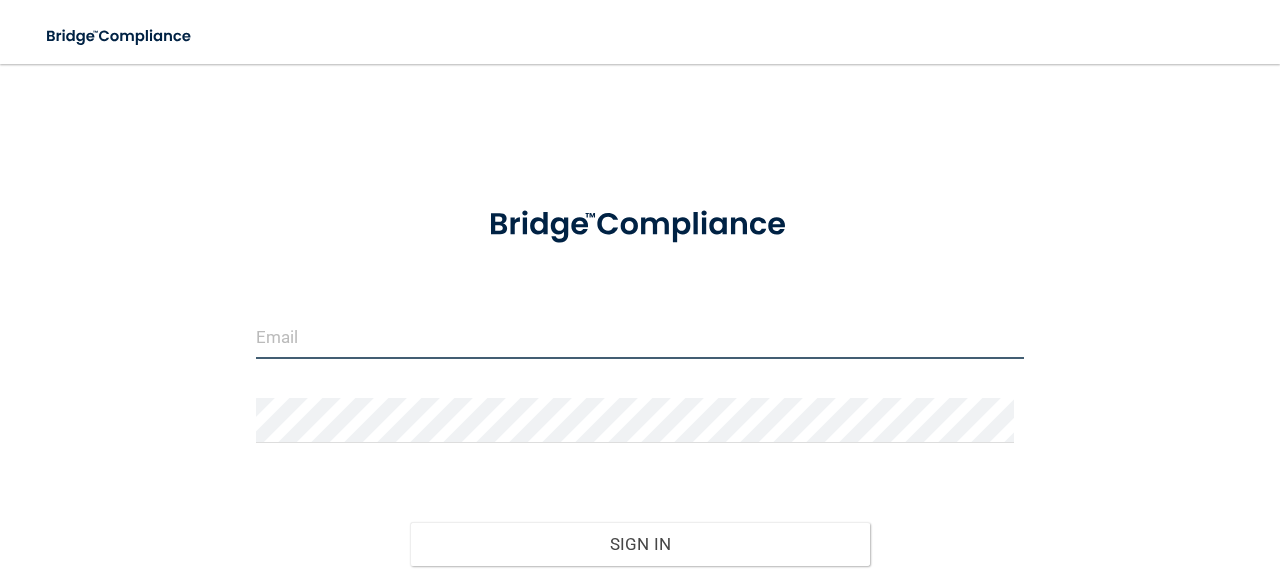 click at bounding box center (640, 336) 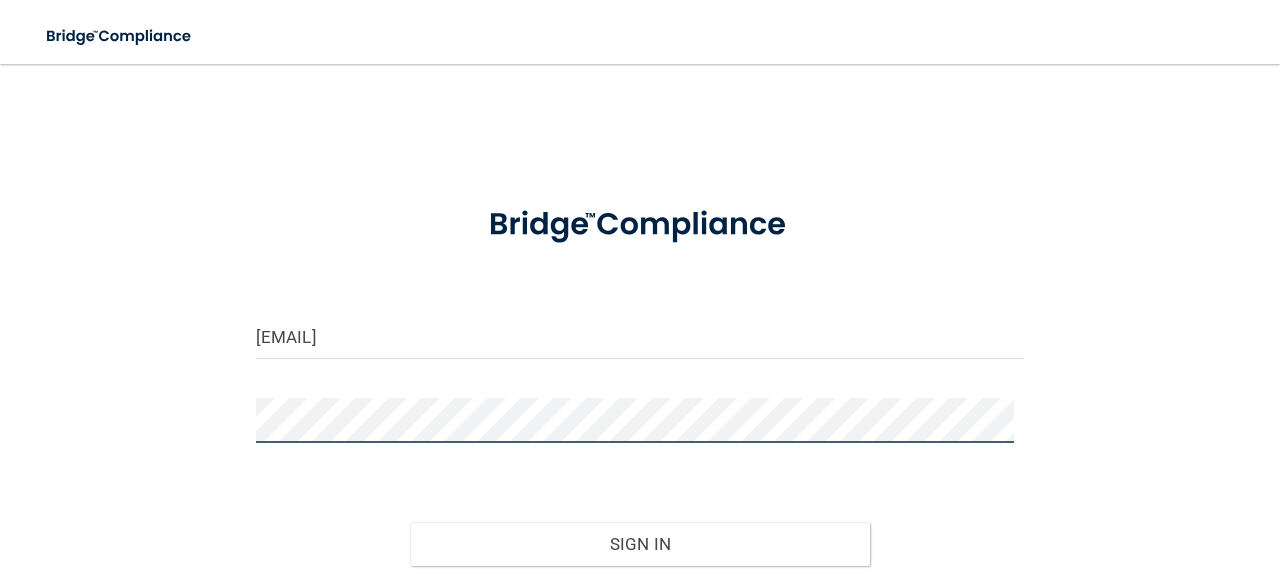 click on "Sign In" at bounding box center [640, 544] 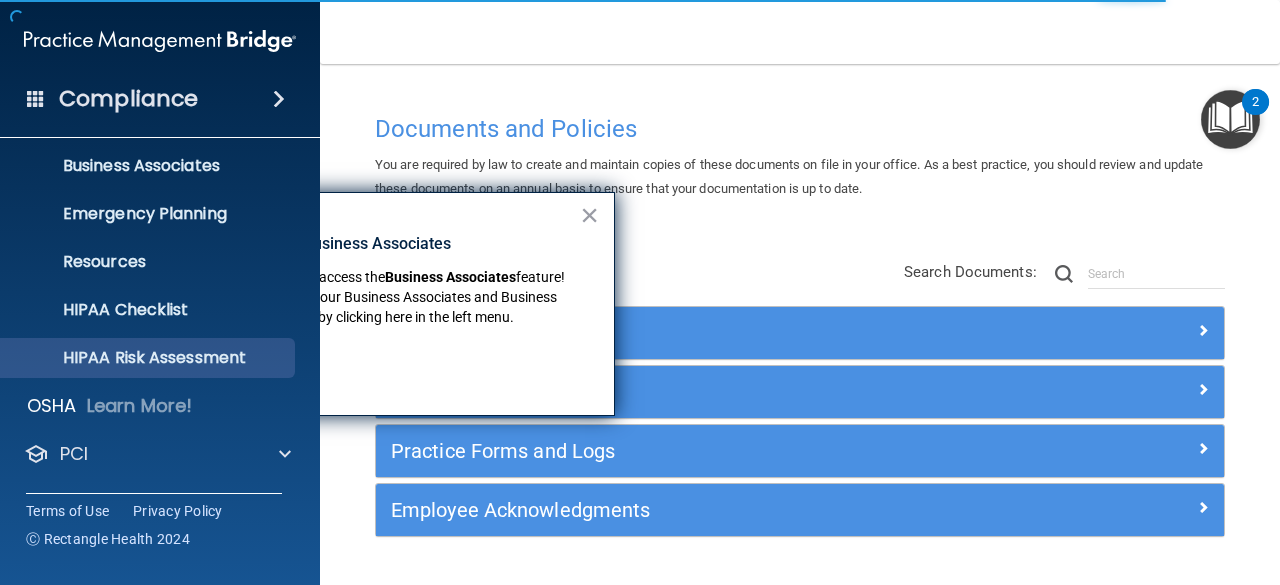 scroll, scrollTop: 244, scrollLeft: 0, axis: vertical 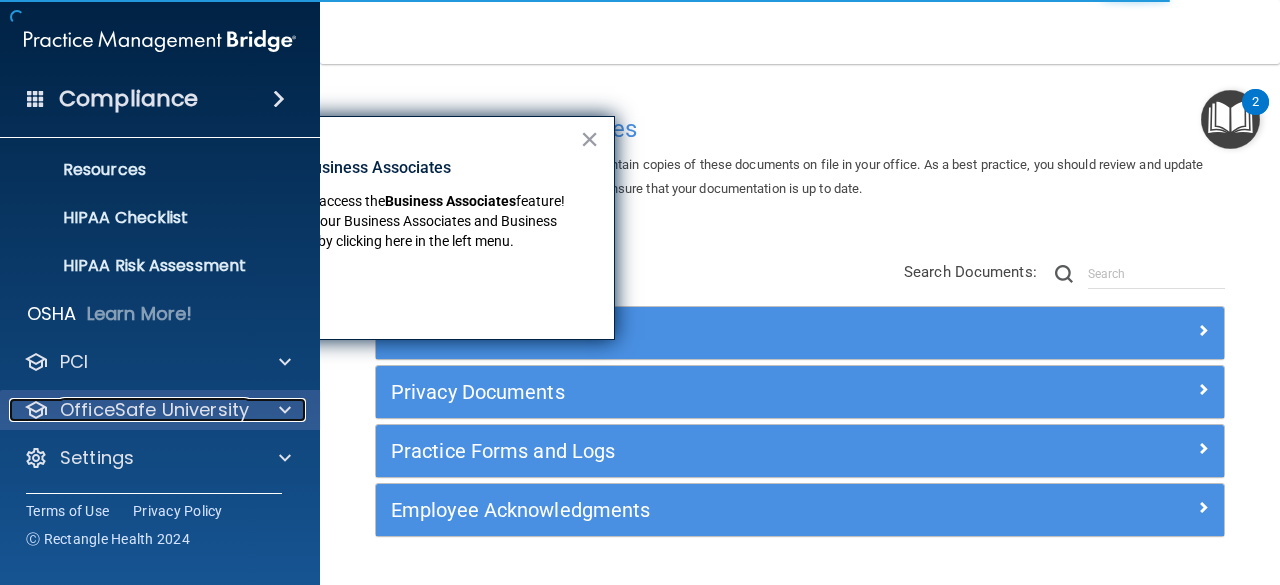 drag, startPoint x: 131, startPoint y: 411, endPoint x: 144, endPoint y: 409, distance: 13.152946 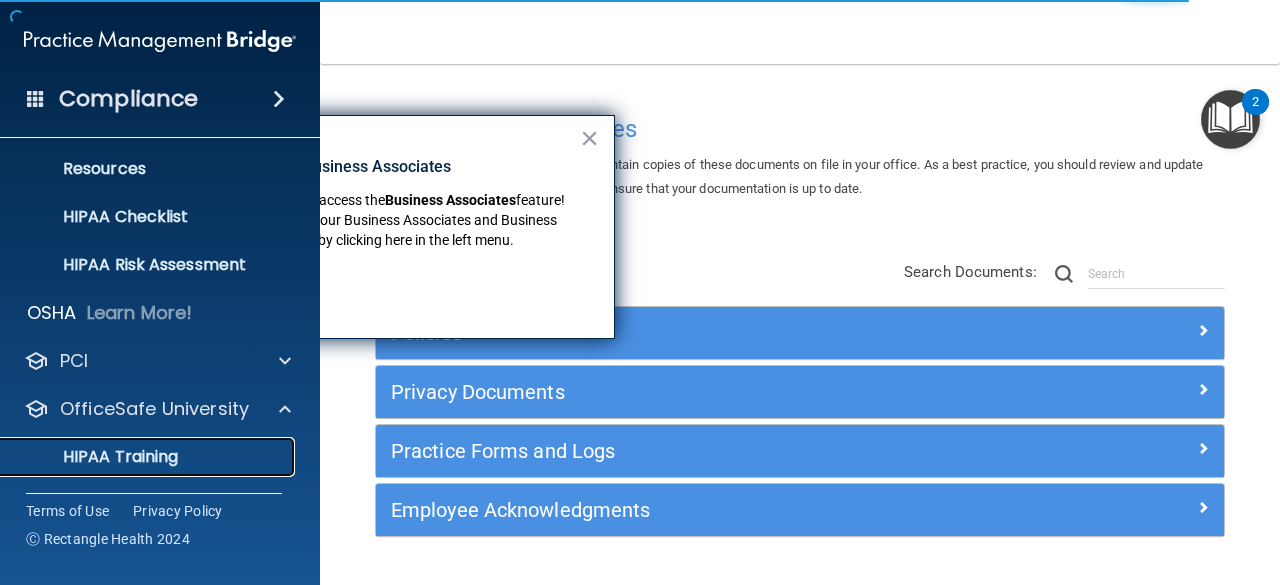 click on "HIPAA Training" at bounding box center (95, 457) 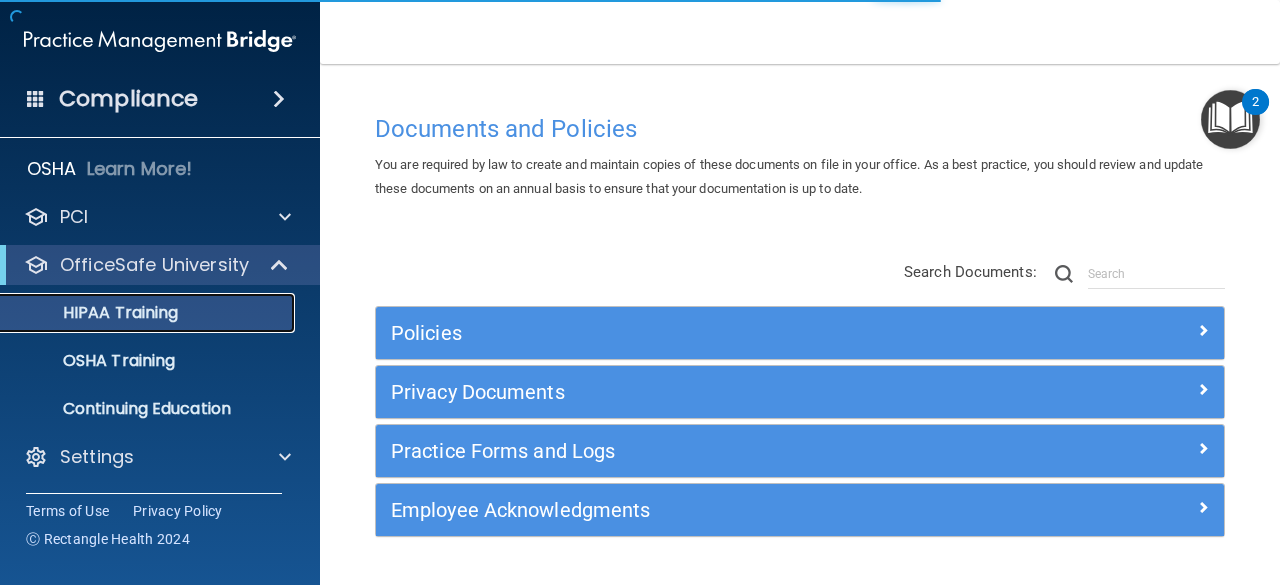 scroll, scrollTop: 52, scrollLeft: 0, axis: vertical 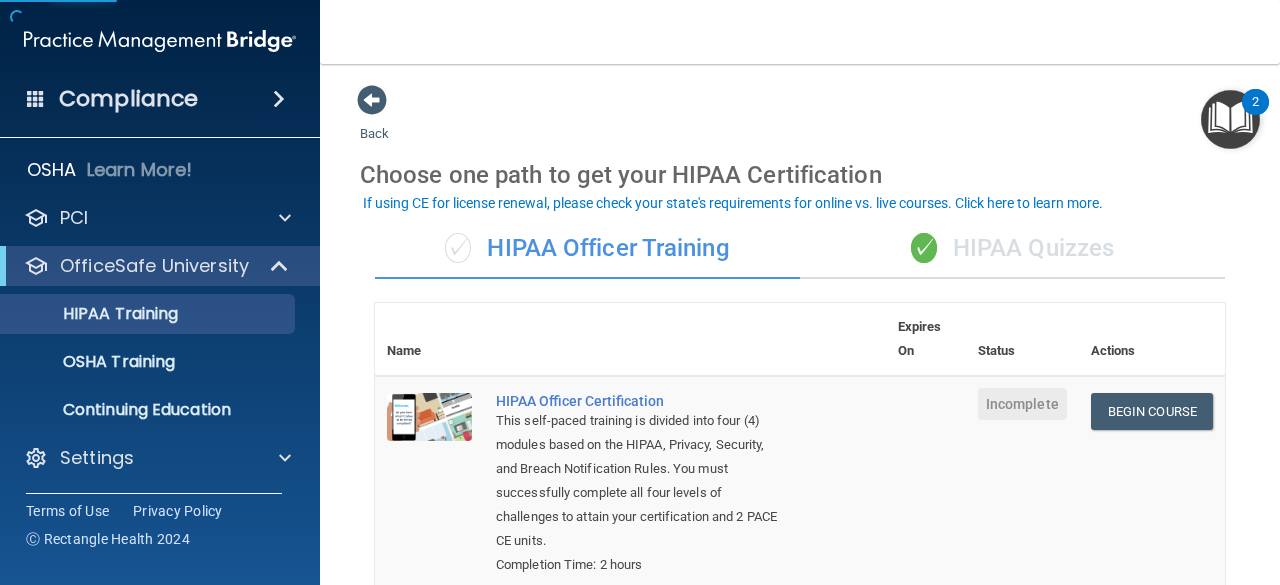 click on "✓   HIPAA Quizzes" at bounding box center [1012, 249] 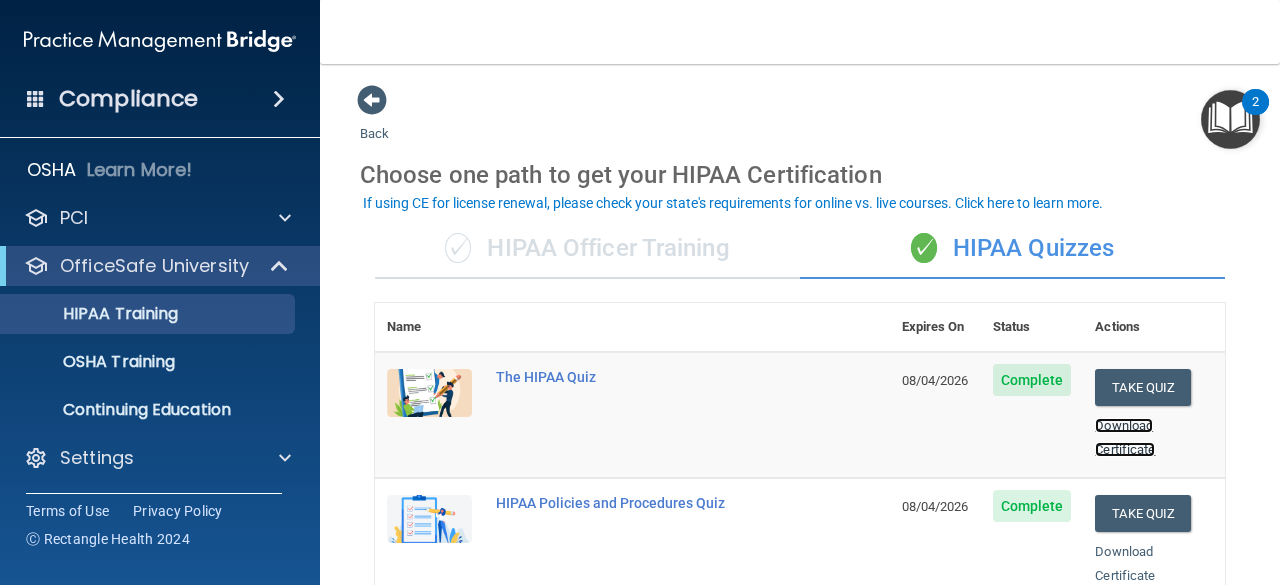 click on "Download Certificate" at bounding box center (1125, 437) 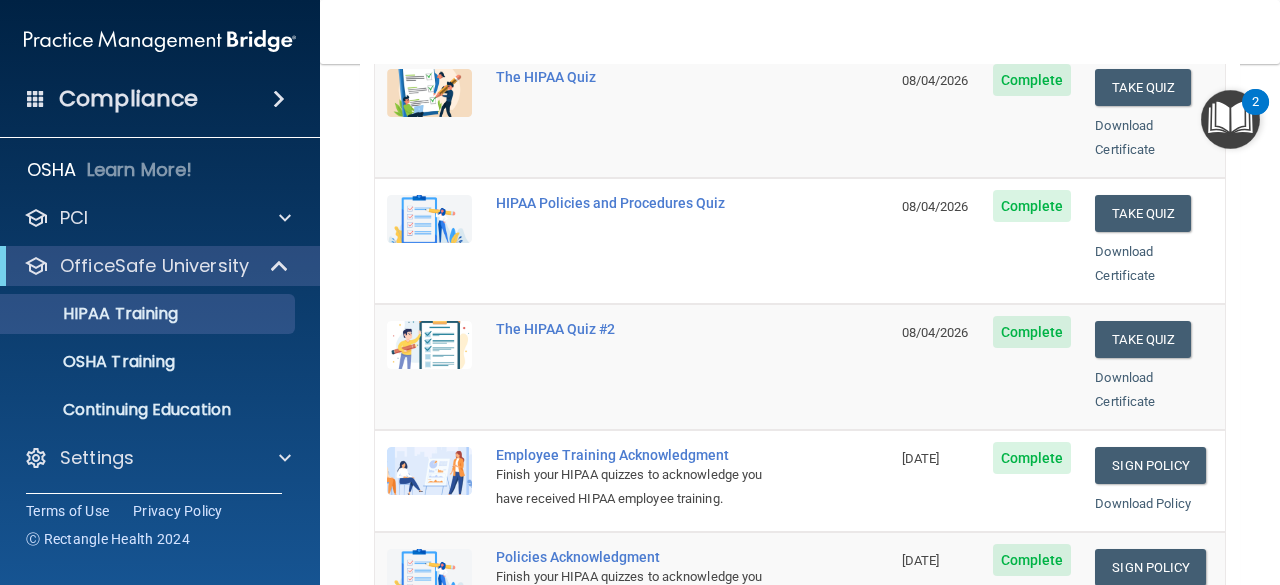 click on "Download Certificate" at bounding box center [1154, 390] 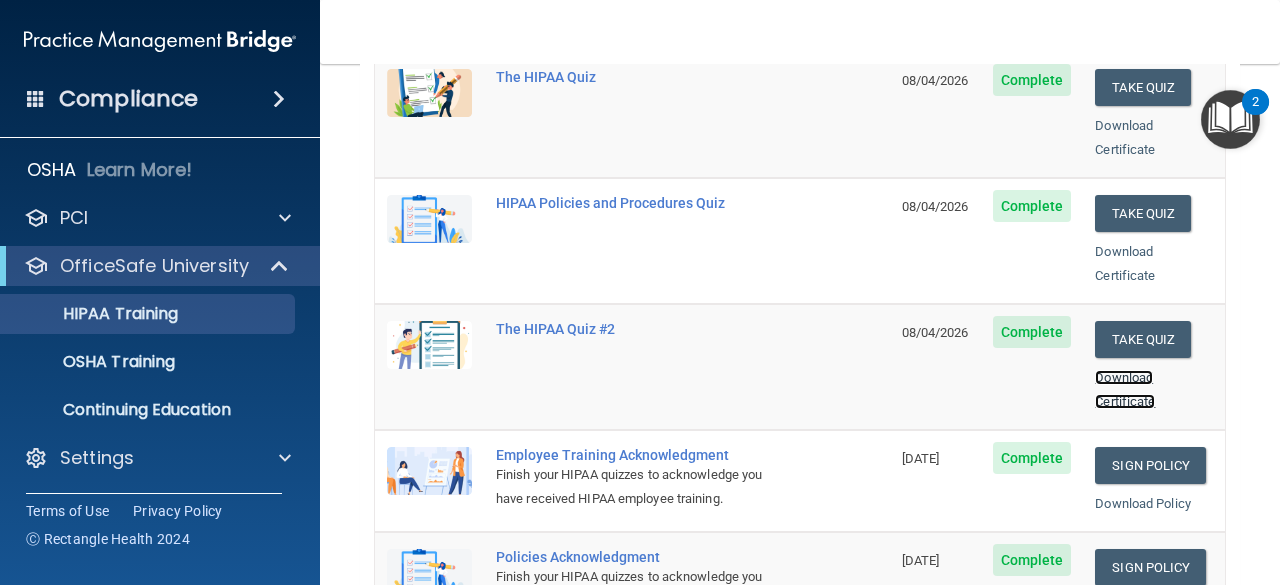 click on "Download Certificate" at bounding box center [1125, 389] 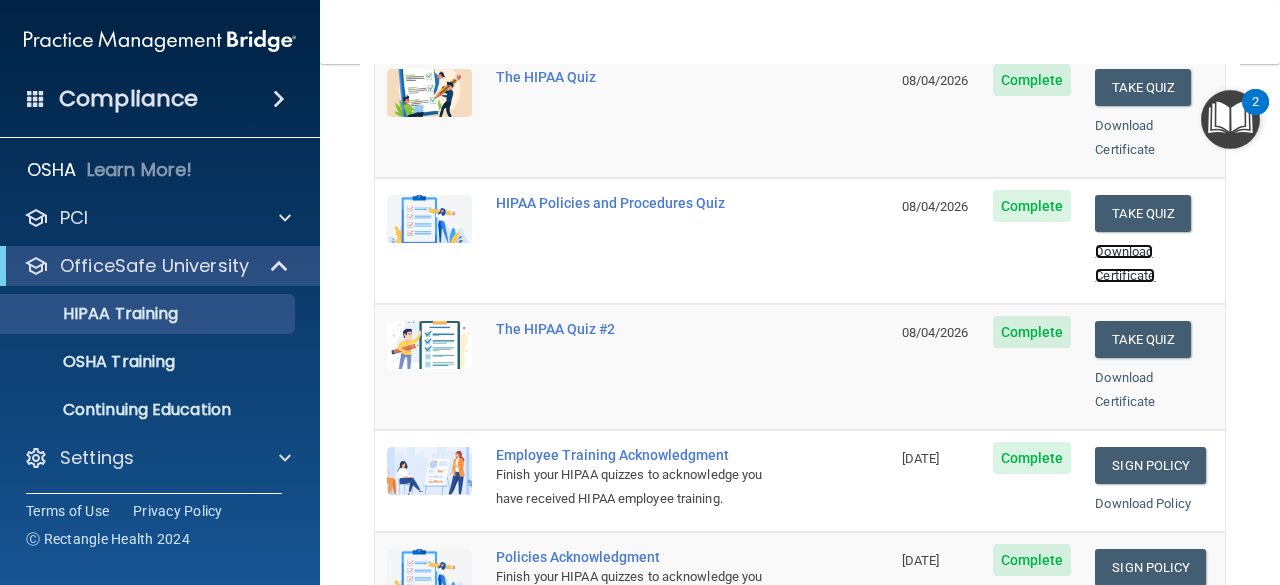 click on "Download Certificate" at bounding box center [1125, 263] 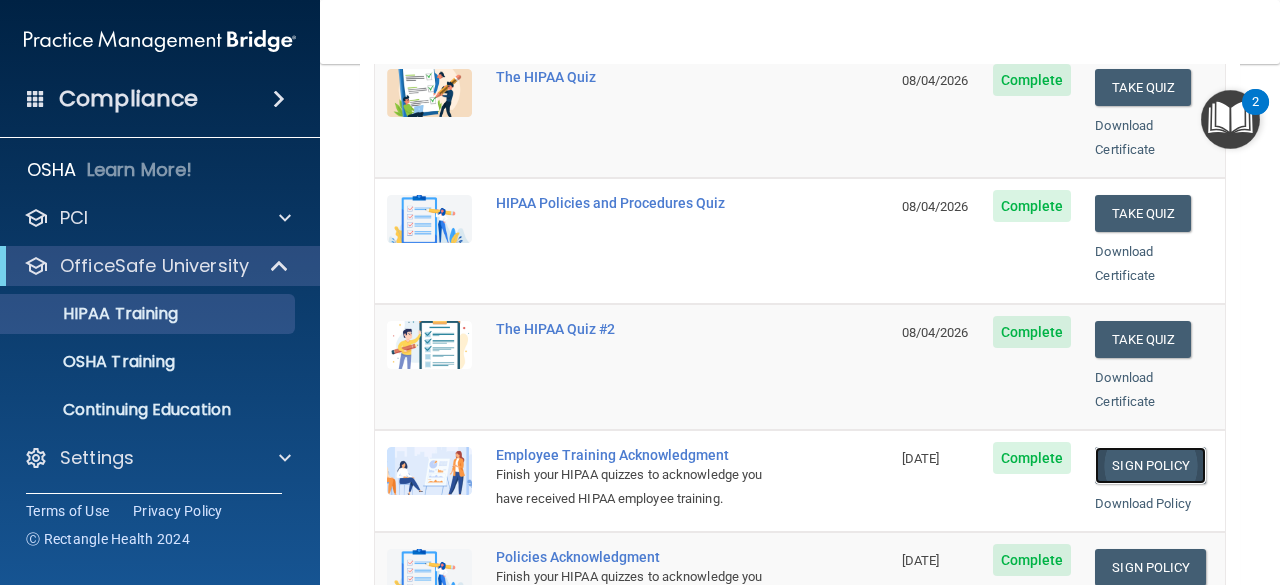 click on "Sign Policy" at bounding box center (1150, 465) 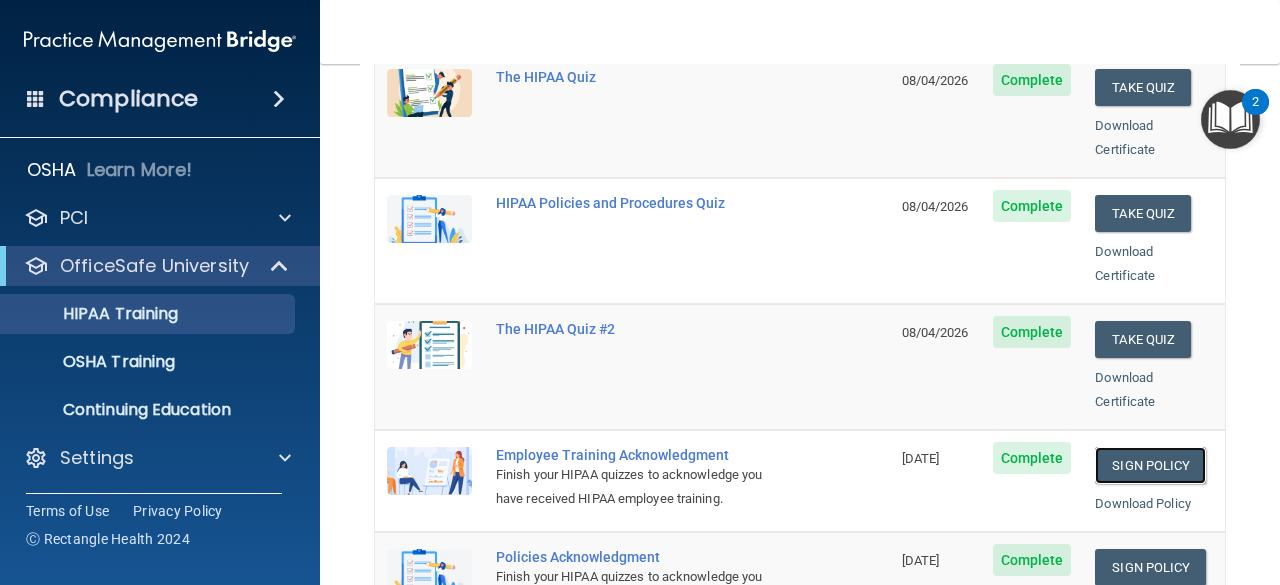scroll, scrollTop: 600, scrollLeft: 0, axis: vertical 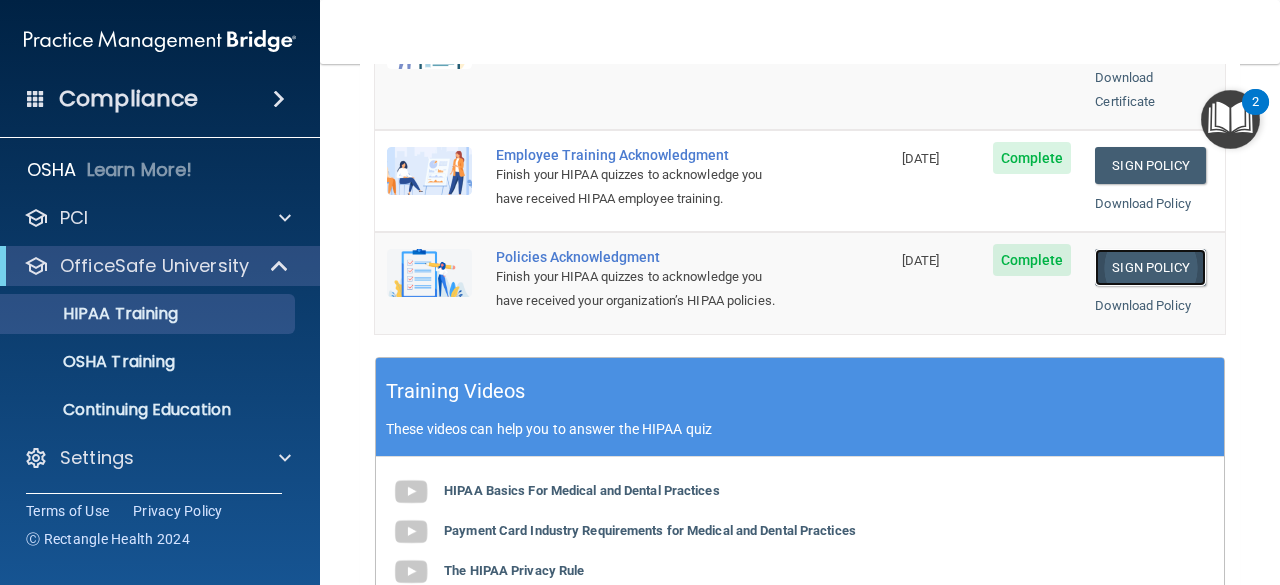 click on "Sign Policy" at bounding box center (1150, 267) 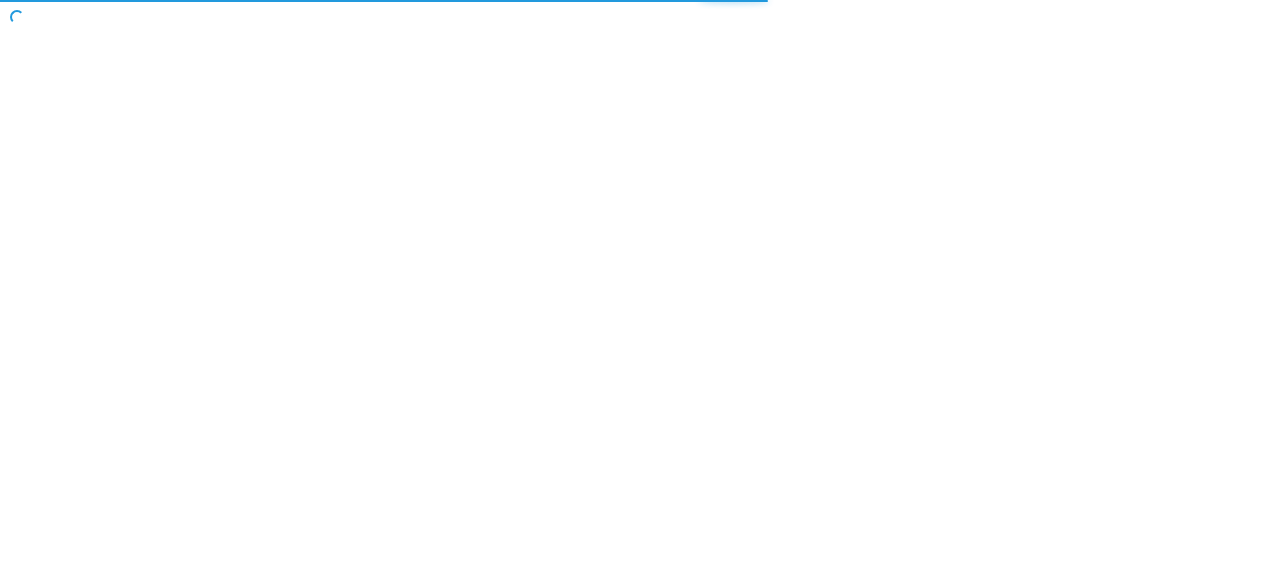 scroll, scrollTop: 0, scrollLeft: 0, axis: both 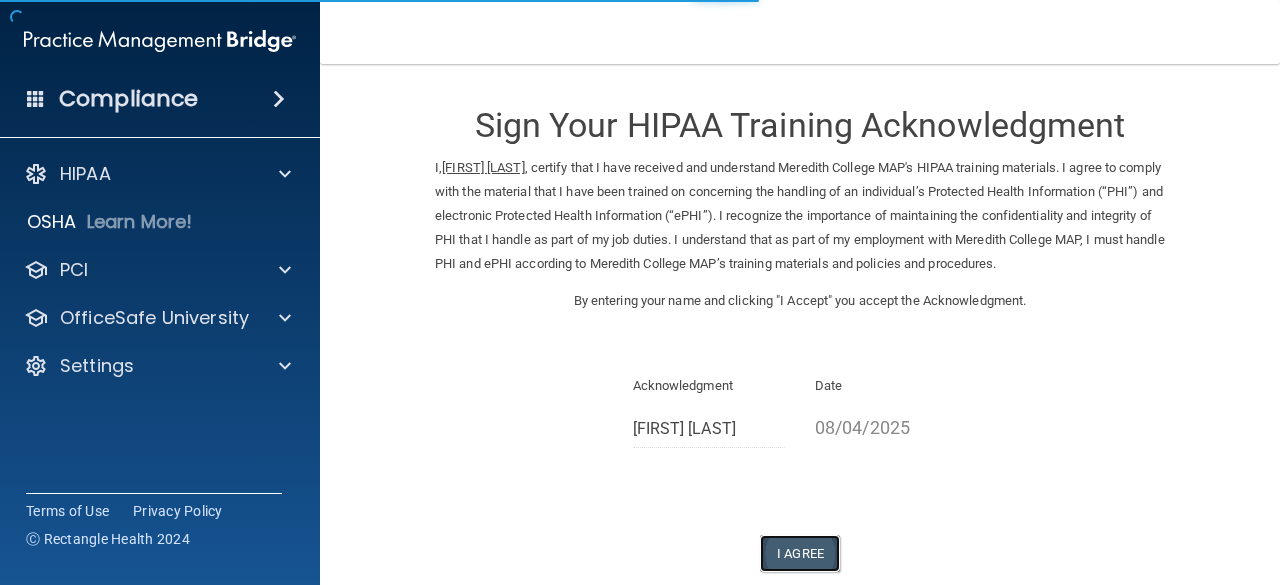 click on "I Agree" at bounding box center [800, 553] 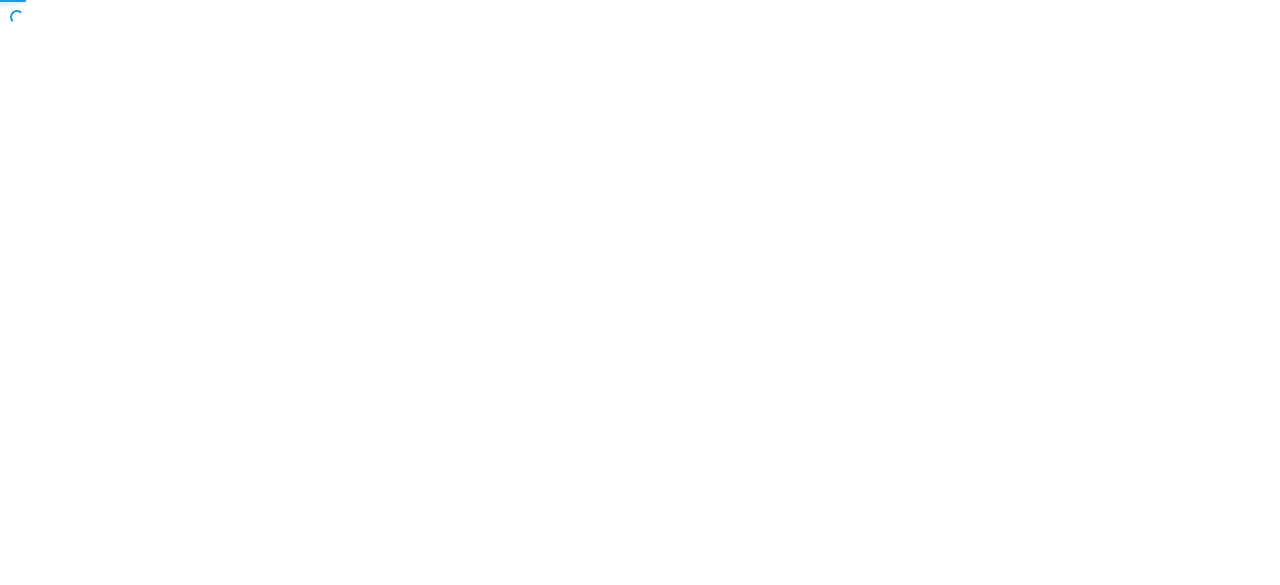scroll, scrollTop: 0, scrollLeft: 0, axis: both 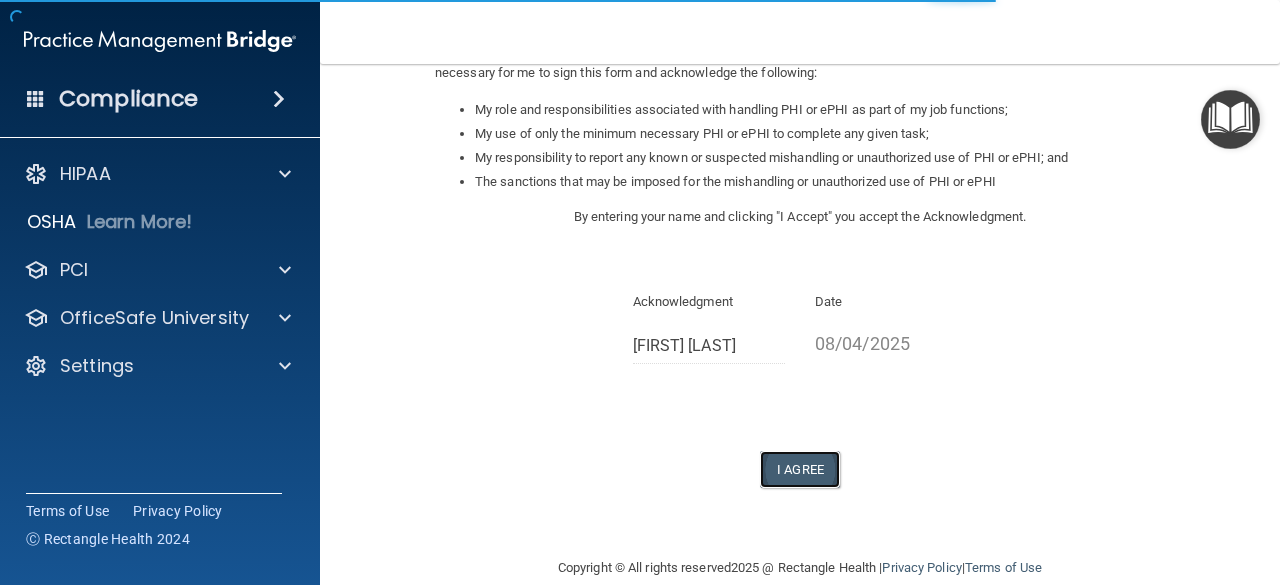 click on "I Agree" at bounding box center (800, 469) 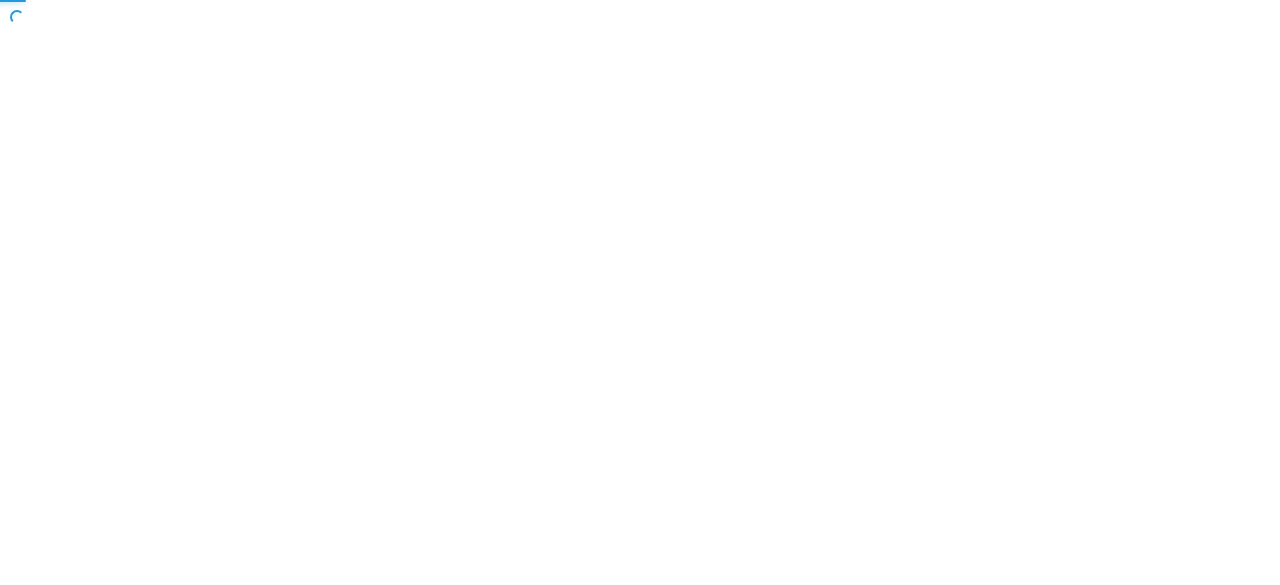 scroll, scrollTop: 0, scrollLeft: 0, axis: both 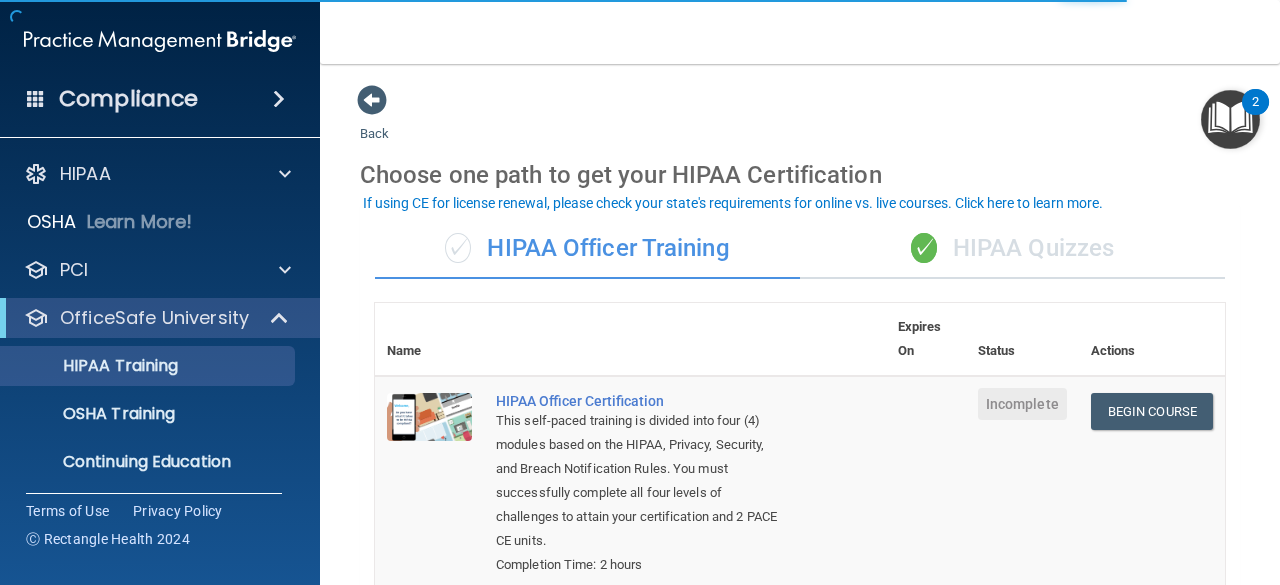 click on "✓   HIPAA Quizzes" at bounding box center (1012, 249) 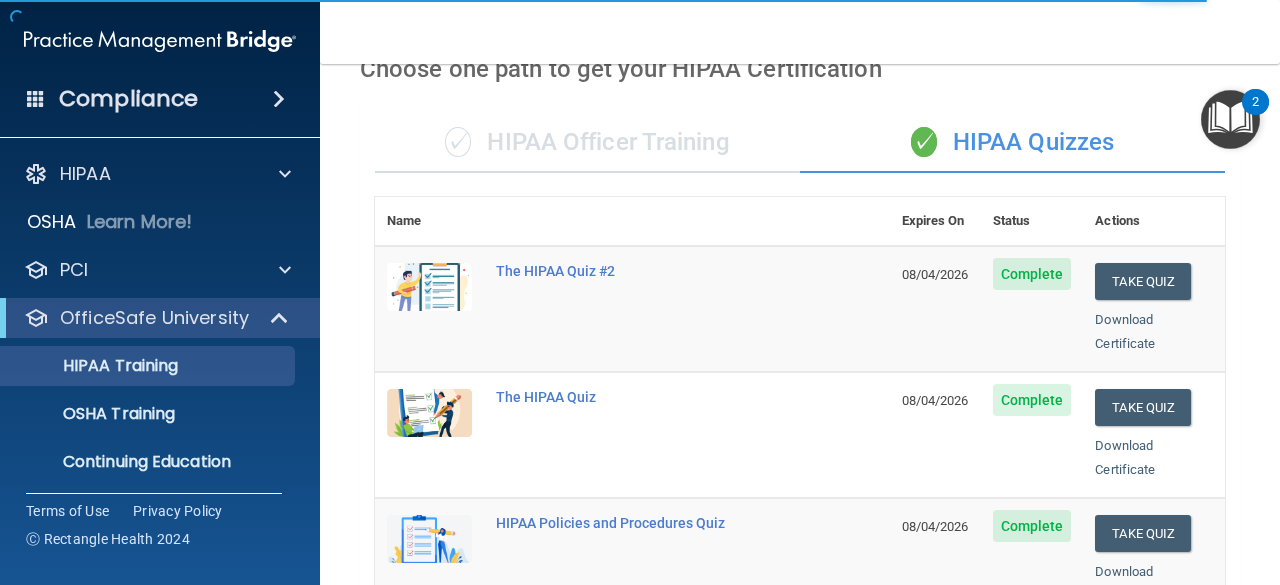 scroll, scrollTop: 0, scrollLeft: 0, axis: both 